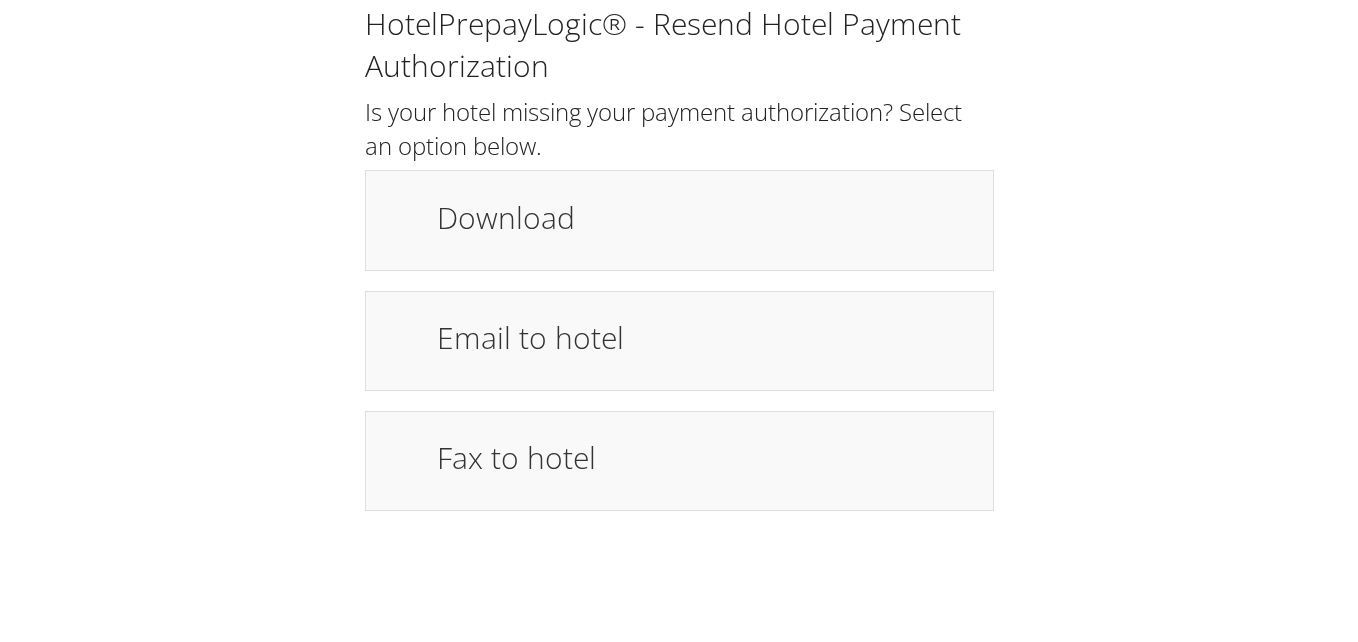scroll, scrollTop: 0, scrollLeft: 0, axis: both 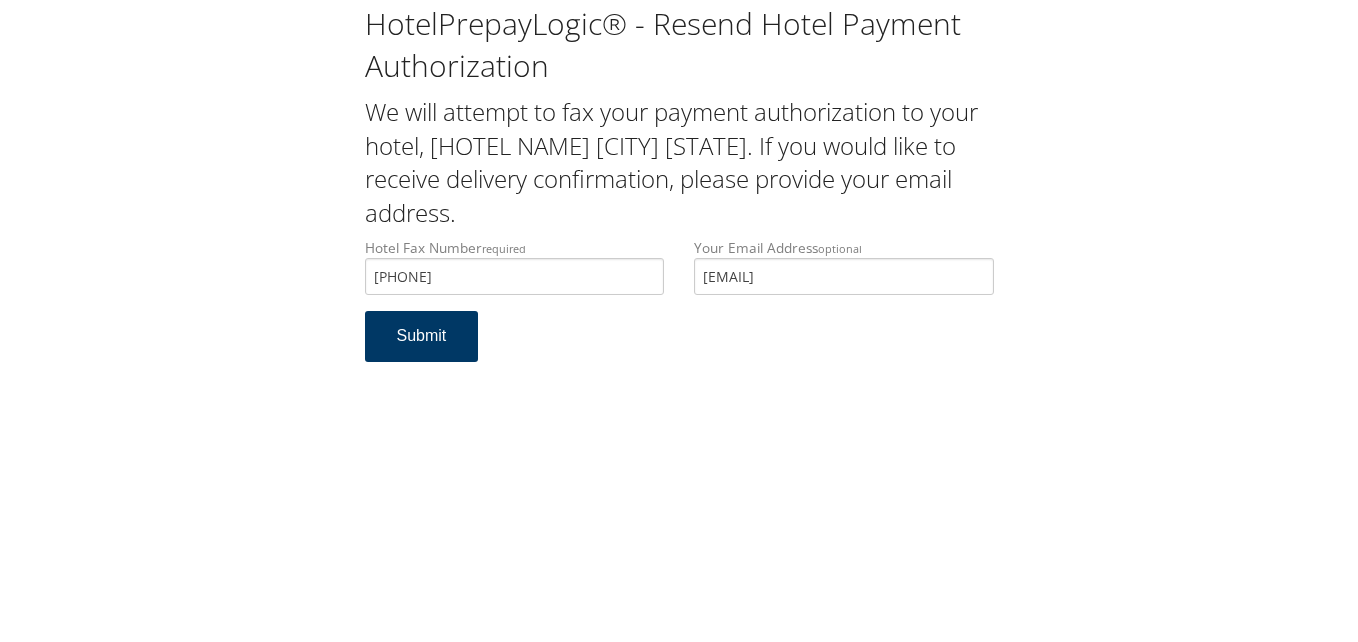 click on "Submit" at bounding box center [422, 336] 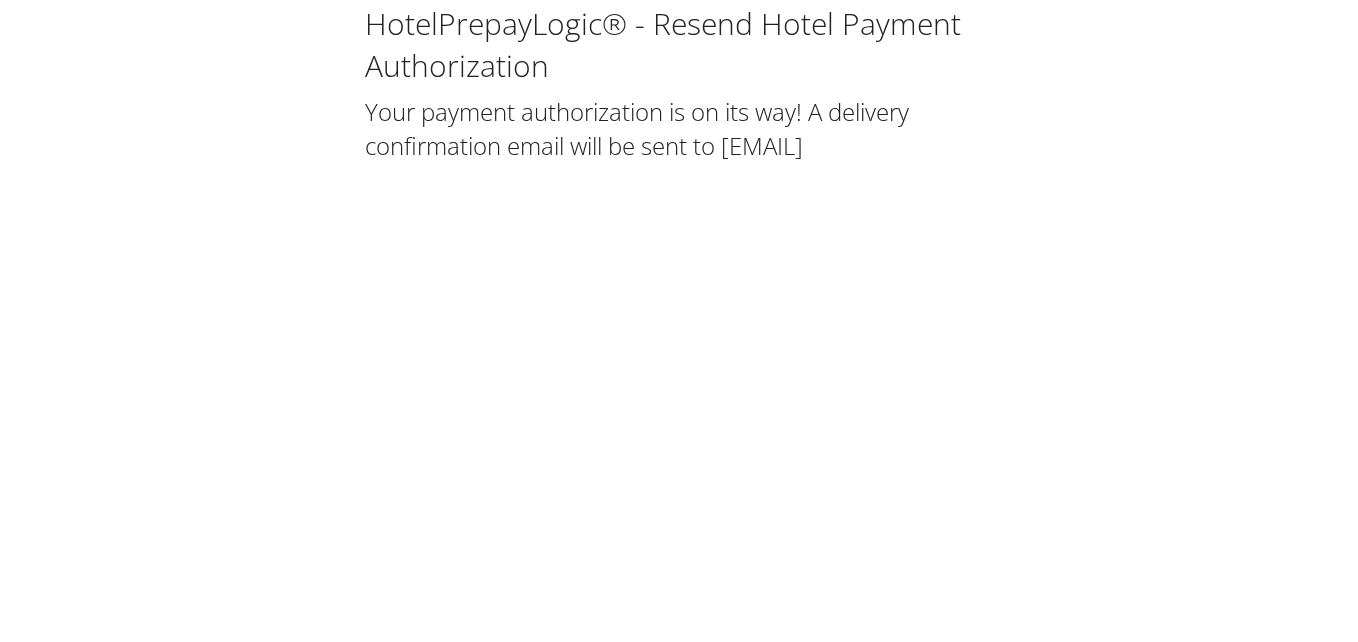 scroll, scrollTop: 0, scrollLeft: 0, axis: both 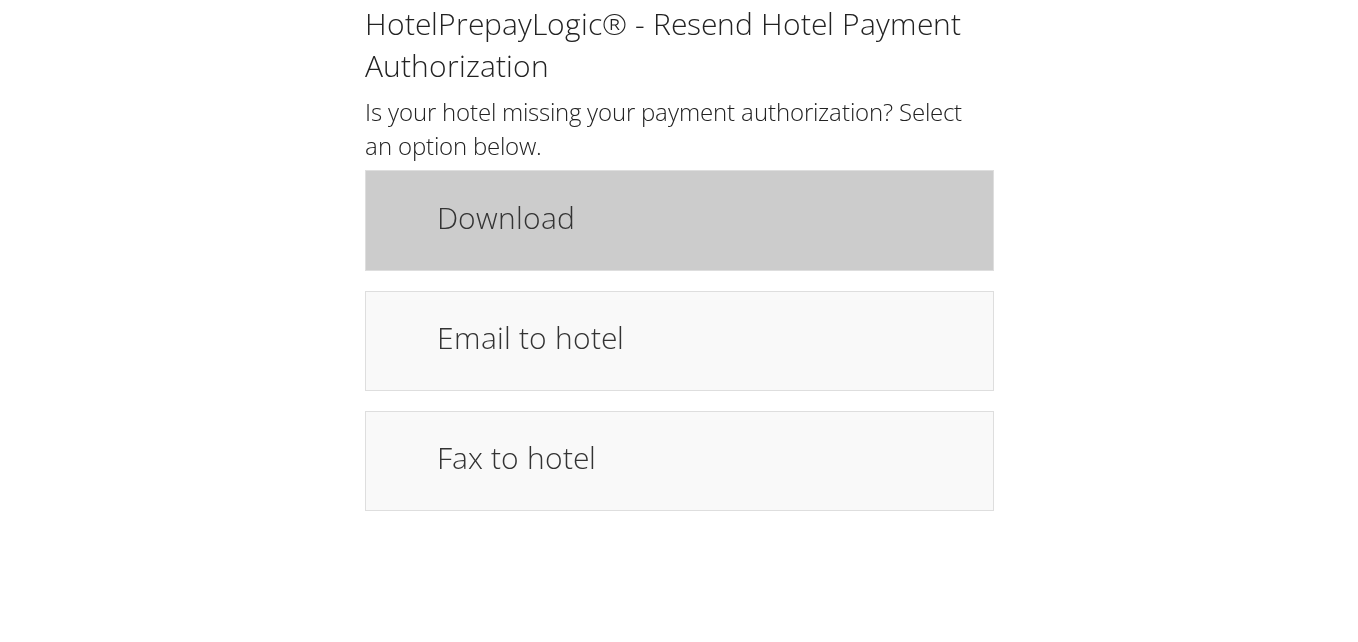 click on "Download" at bounding box center (705, 217) 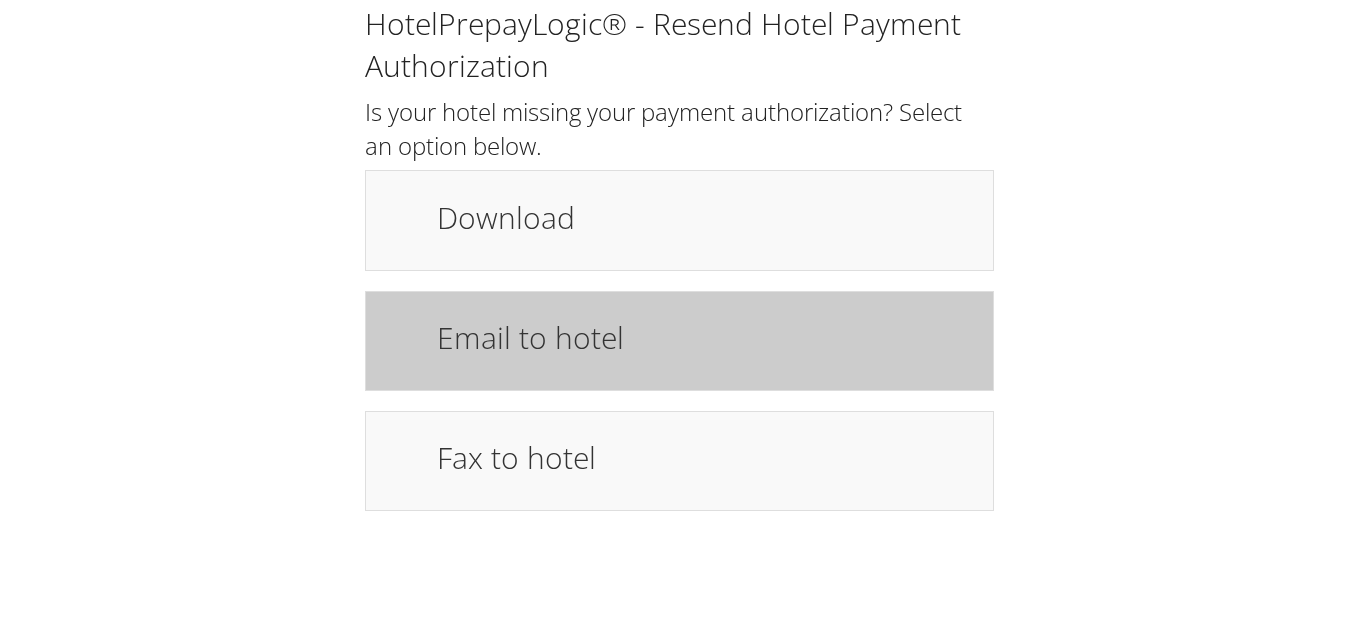 drag, startPoint x: 527, startPoint y: 339, endPoint x: 580, endPoint y: 368, distance: 60.41523 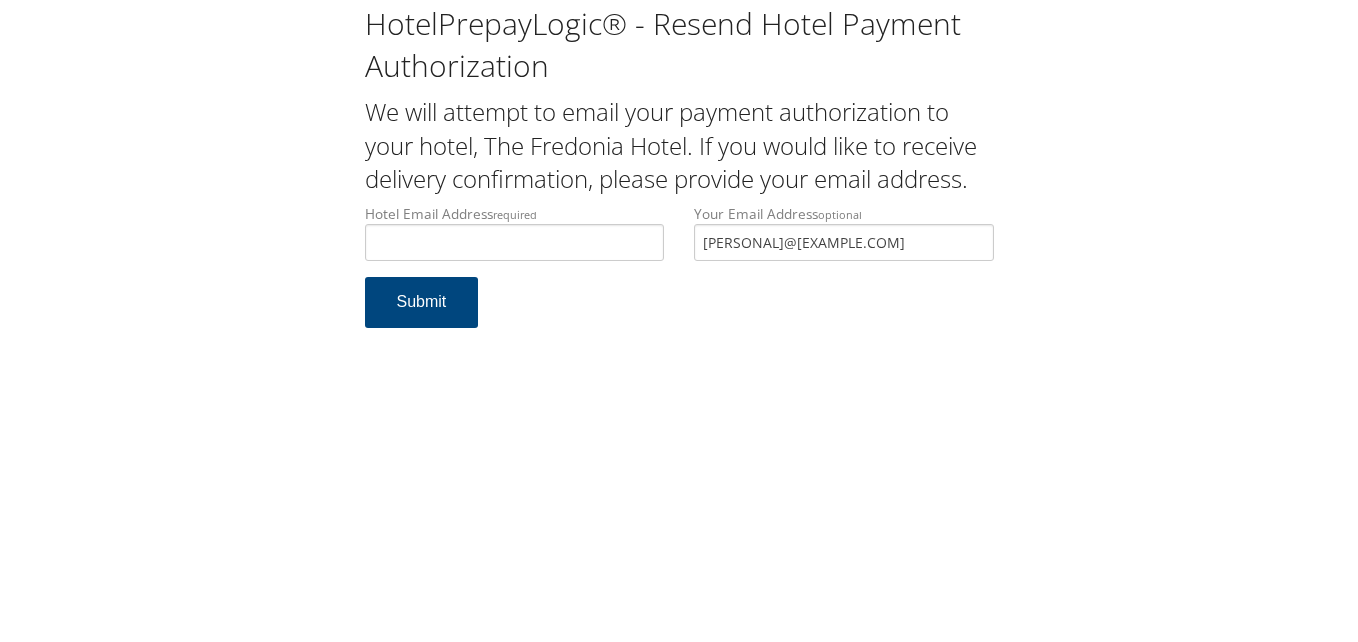 scroll, scrollTop: 0, scrollLeft: 0, axis: both 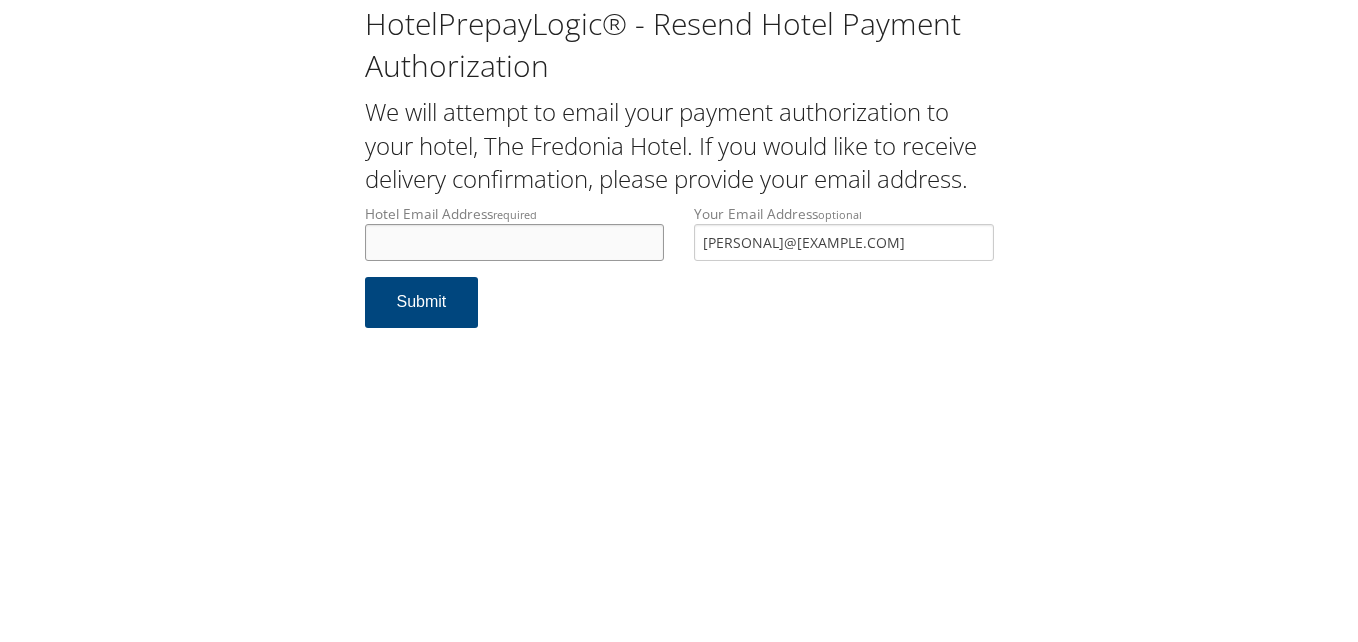 click on "Hotel Email Address  required" at bounding box center (515, 242) 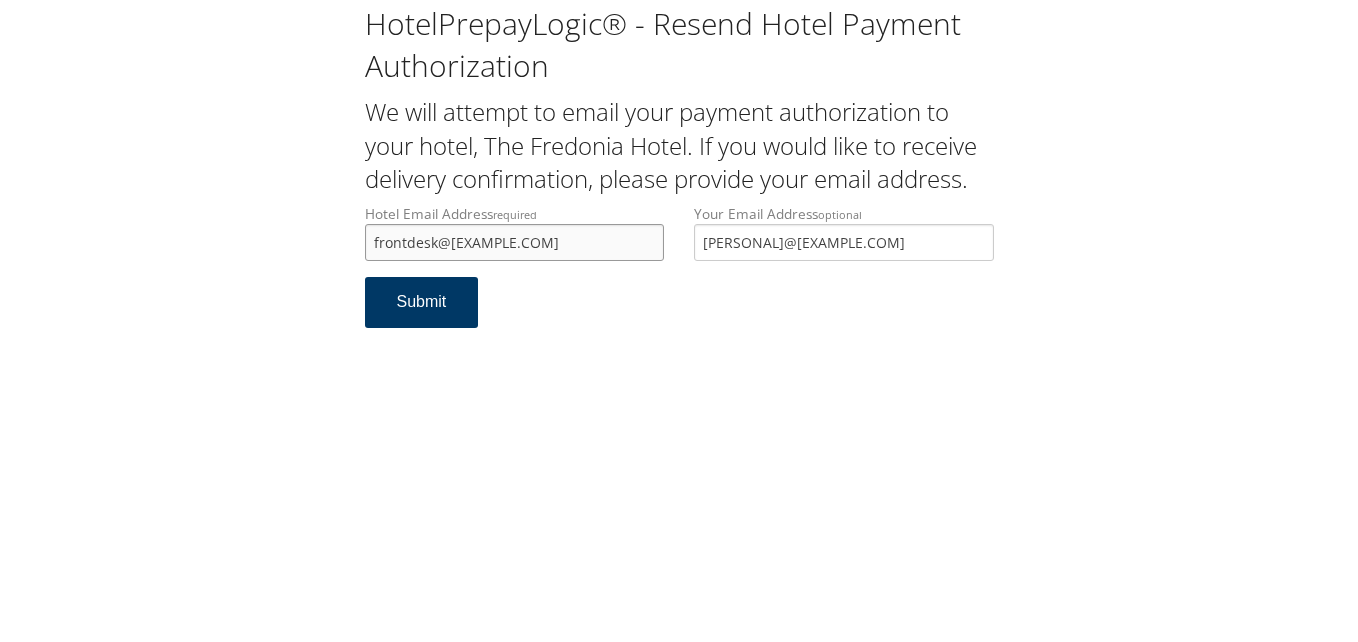 type on "frontdesk@[EXAMPLE.COM]" 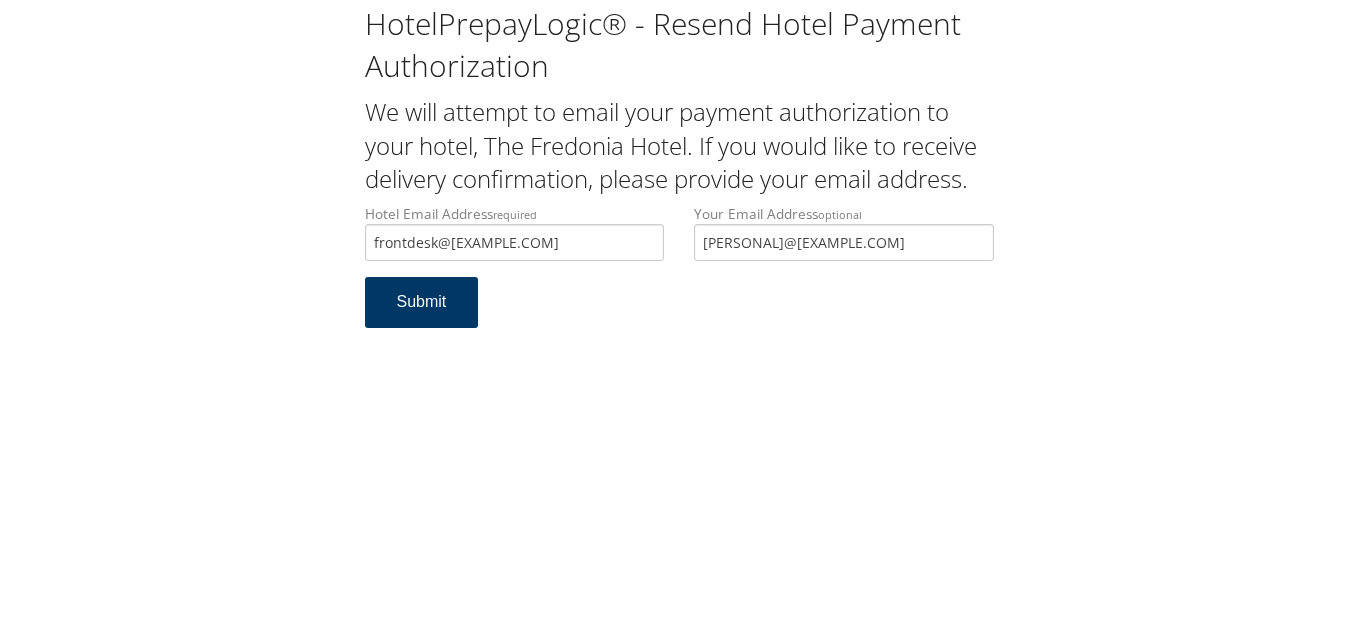 click on "Submit" at bounding box center [422, 302] 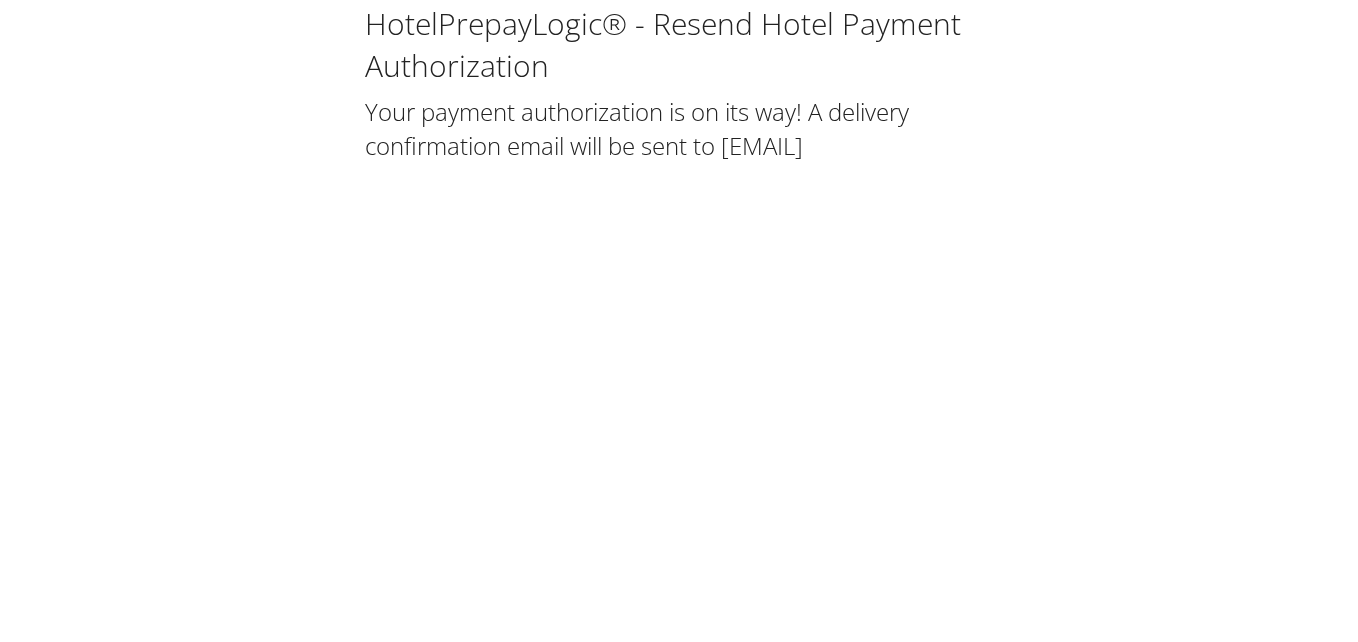 scroll, scrollTop: 0, scrollLeft: 0, axis: both 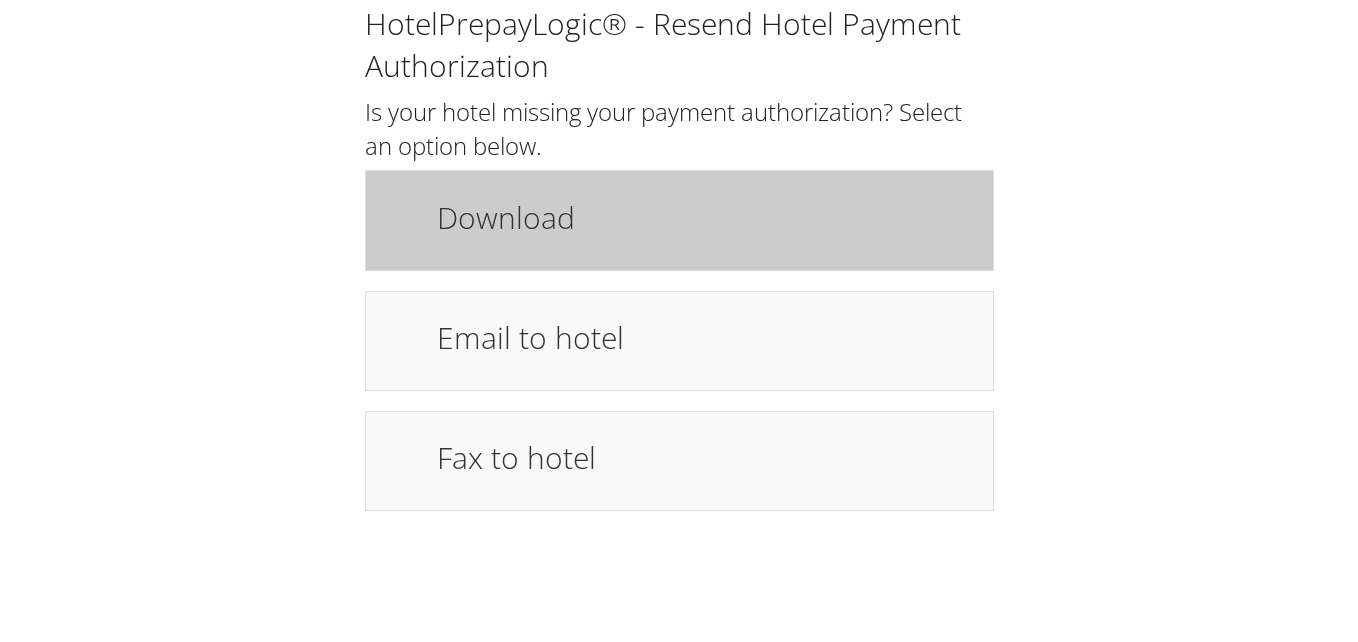 click on "Download" at bounding box center [705, 217] 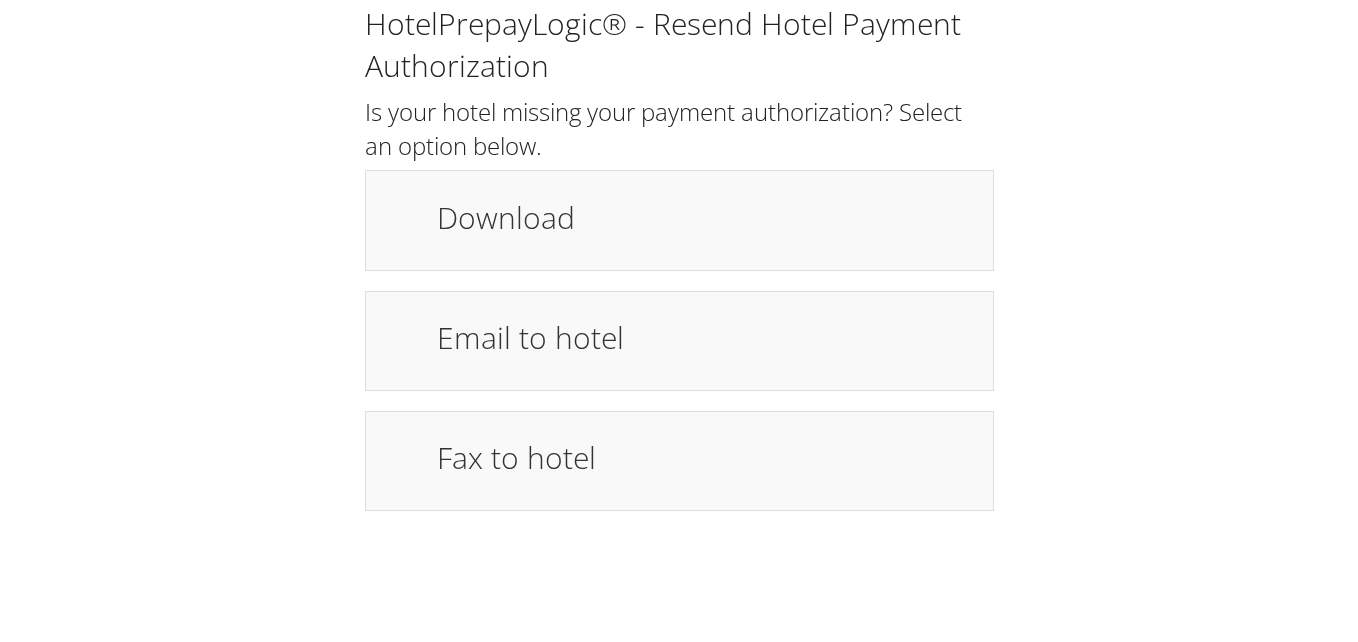 click on "HotelPrepayLogic® - Resend Hotel Payment Authorization
Is your hotel missing your payment authorization? Select an option below.
Download
Email to hotel
Fax to hotel
Resend" at bounding box center [679, 265] 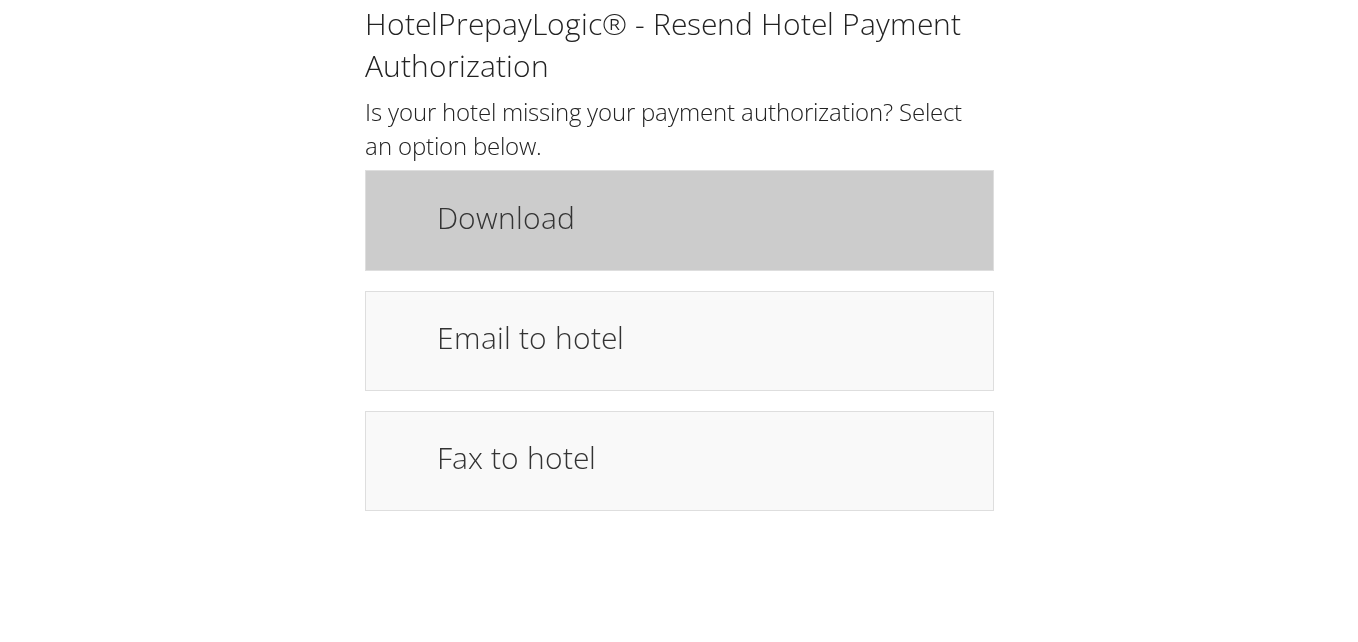 click on "Download" at bounding box center [705, 217] 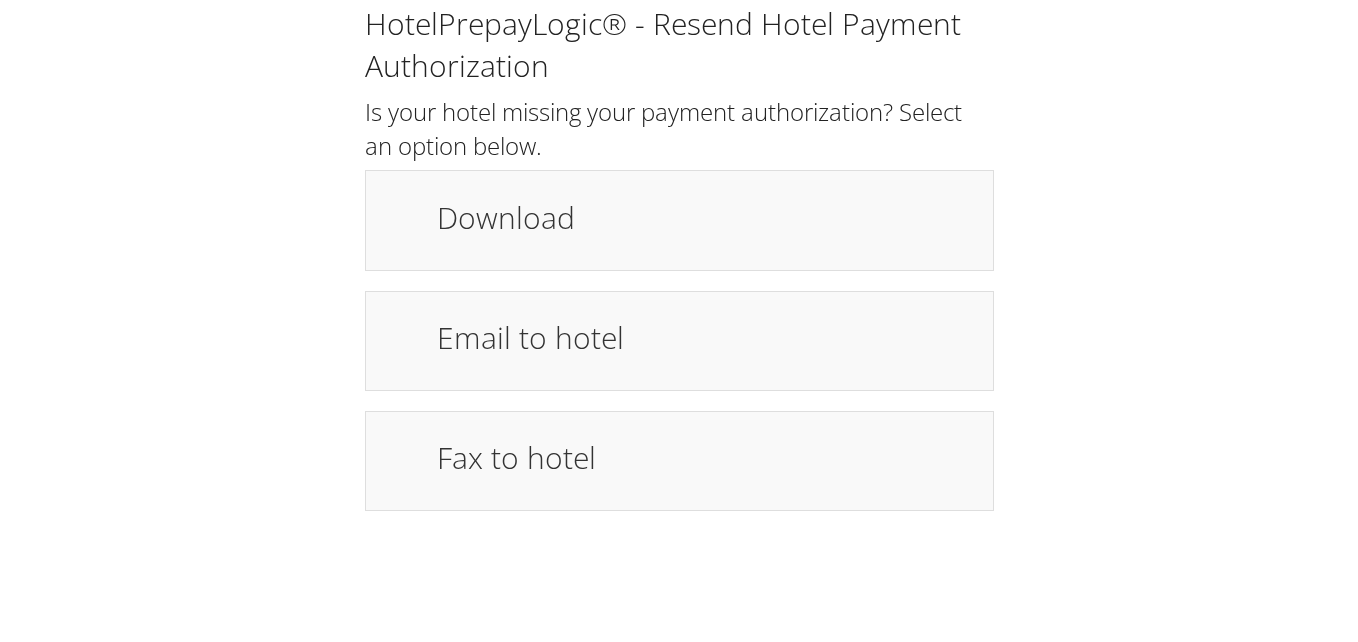scroll, scrollTop: 0, scrollLeft: 0, axis: both 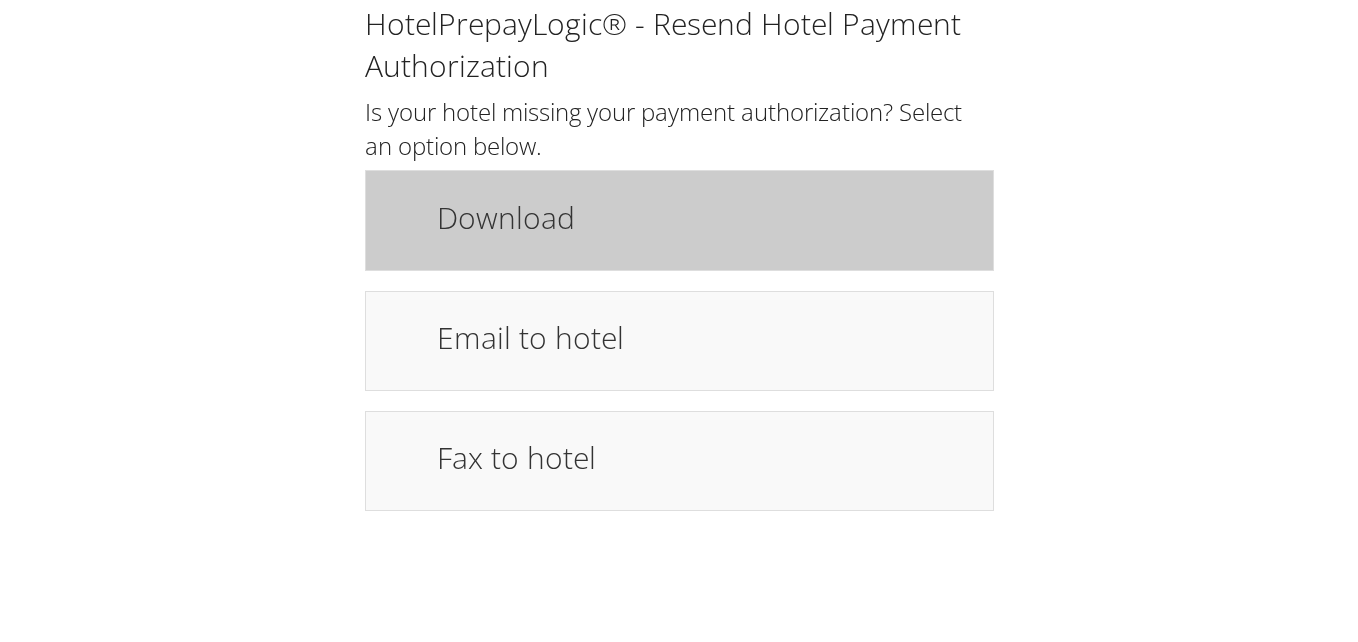 click on "Download" at bounding box center (705, 220) 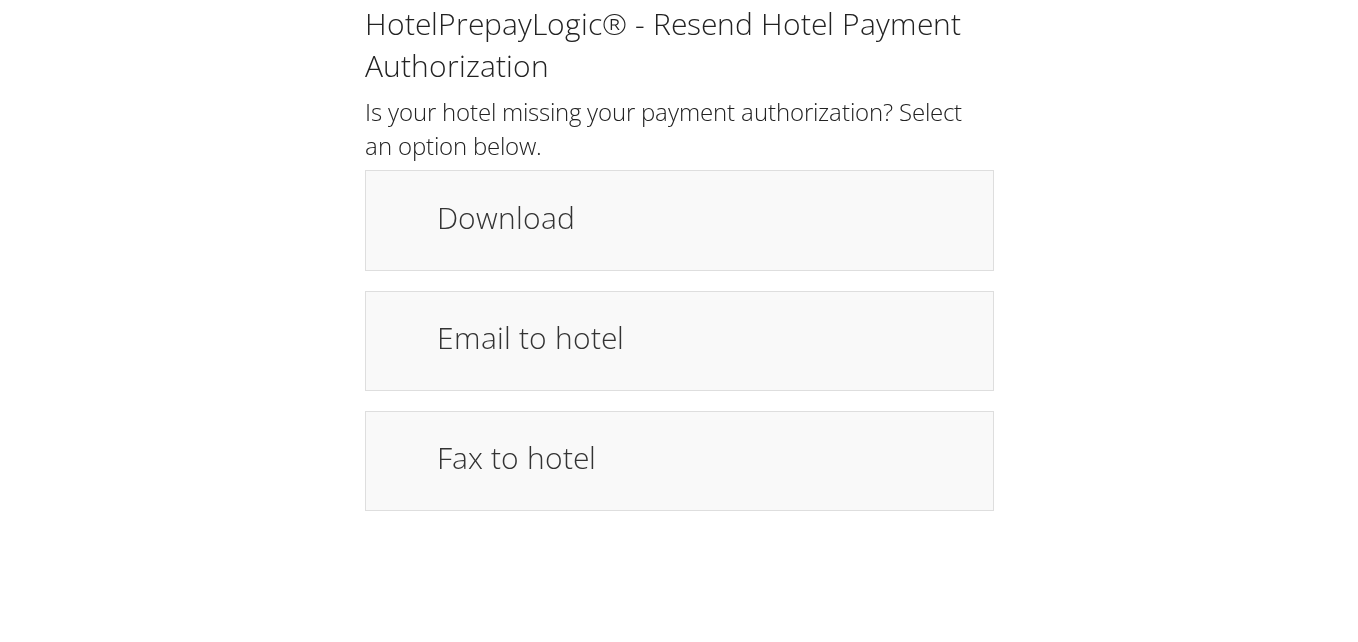 scroll, scrollTop: 0, scrollLeft: 0, axis: both 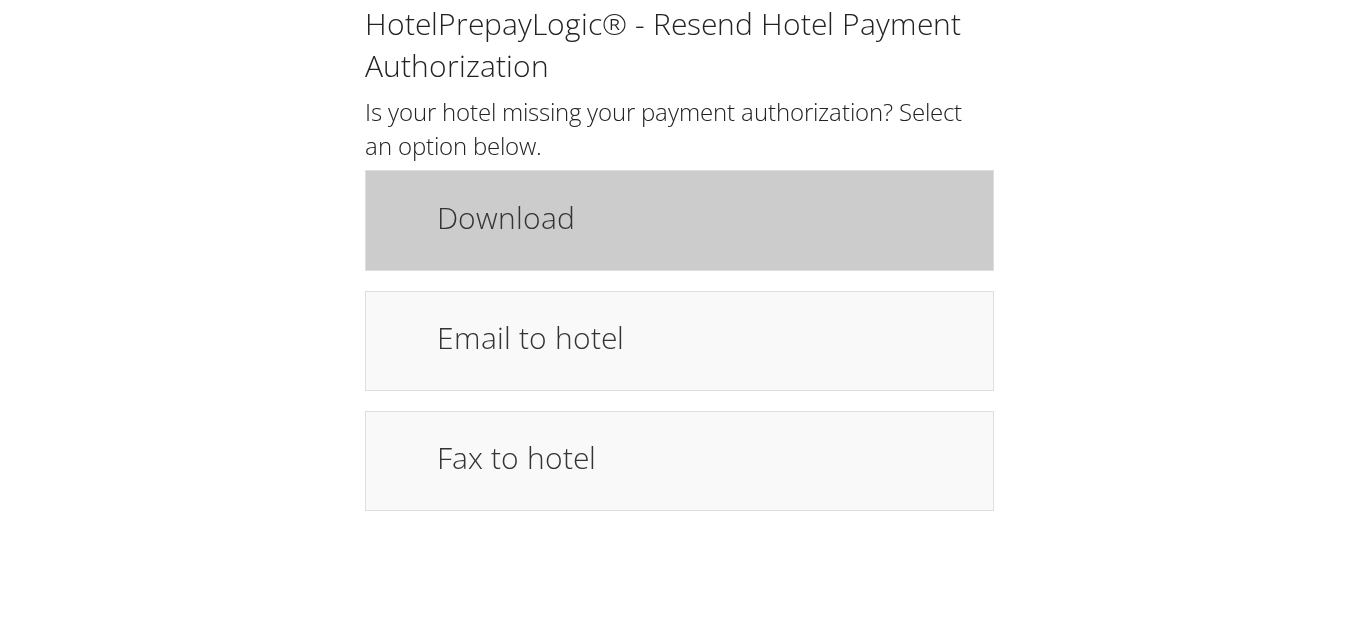 click on "Download" at bounding box center (705, 217) 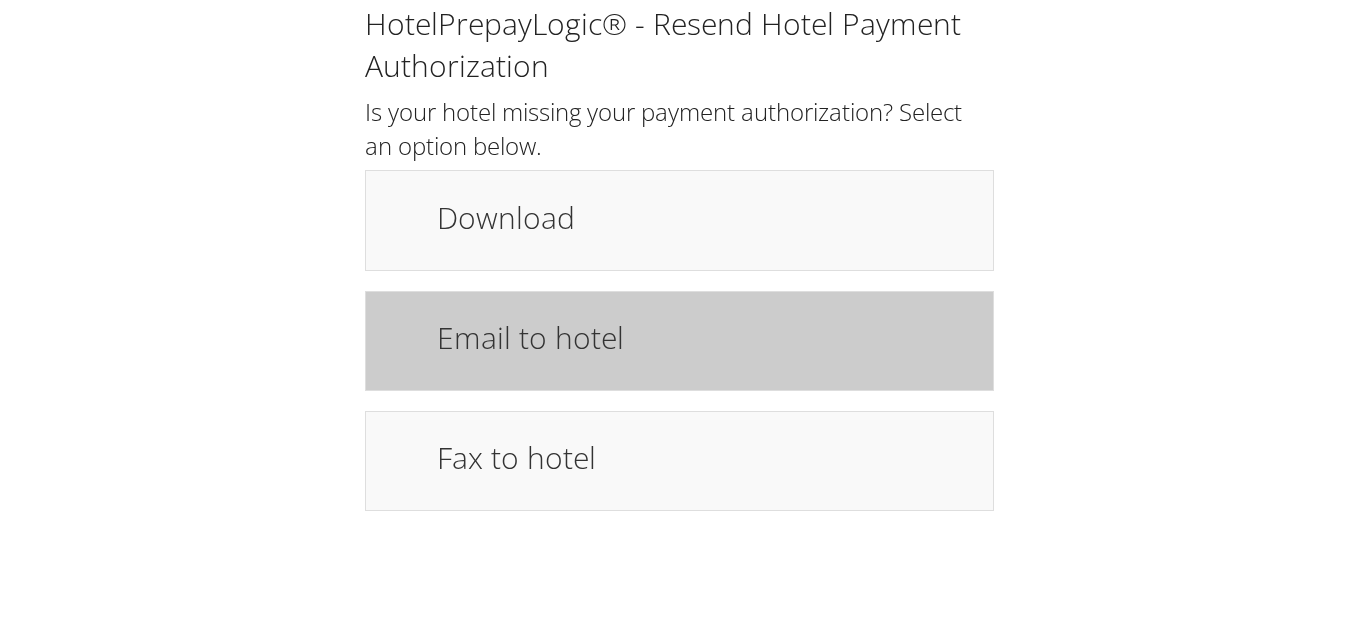 click on "Email to hotel" at bounding box center (705, 337) 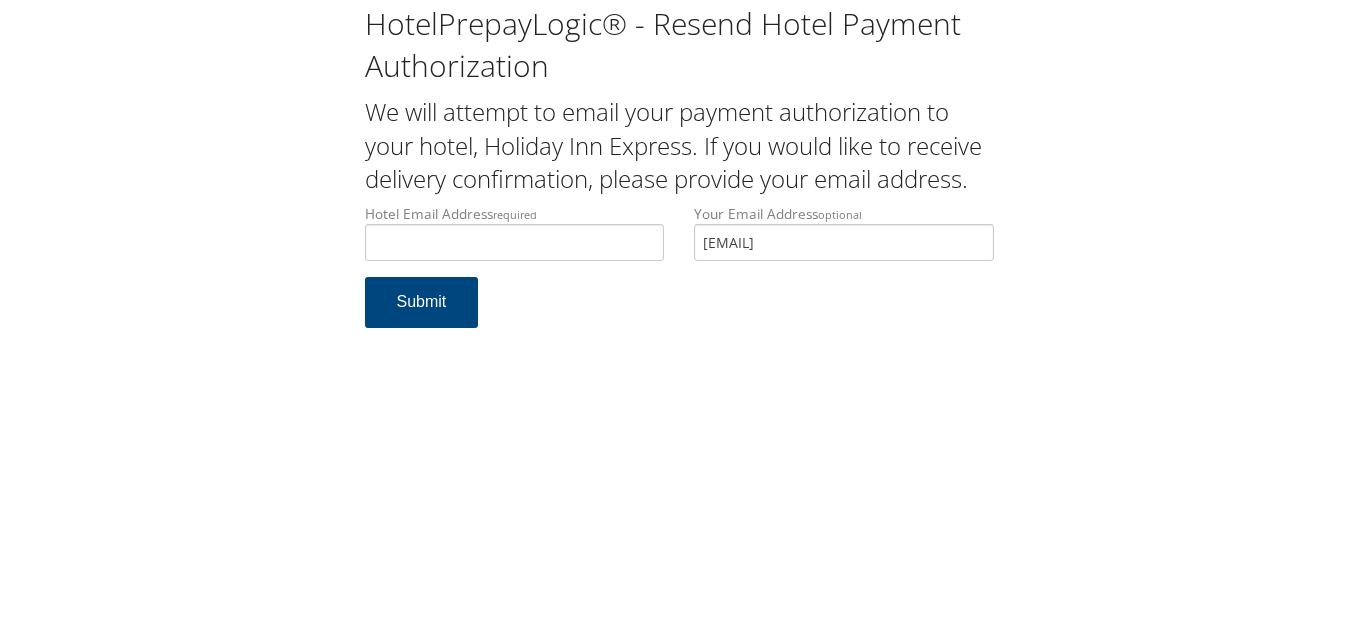 scroll, scrollTop: 0, scrollLeft: 0, axis: both 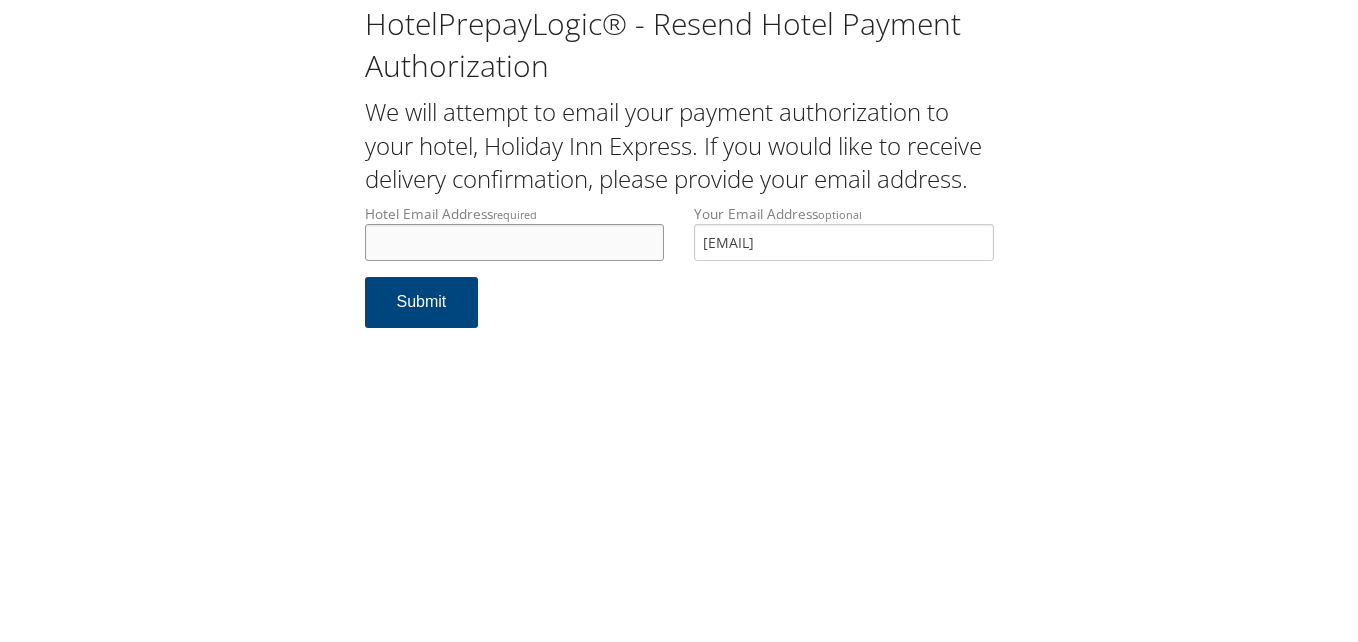 click on "Hotel Email Address  required" at bounding box center [515, 242] 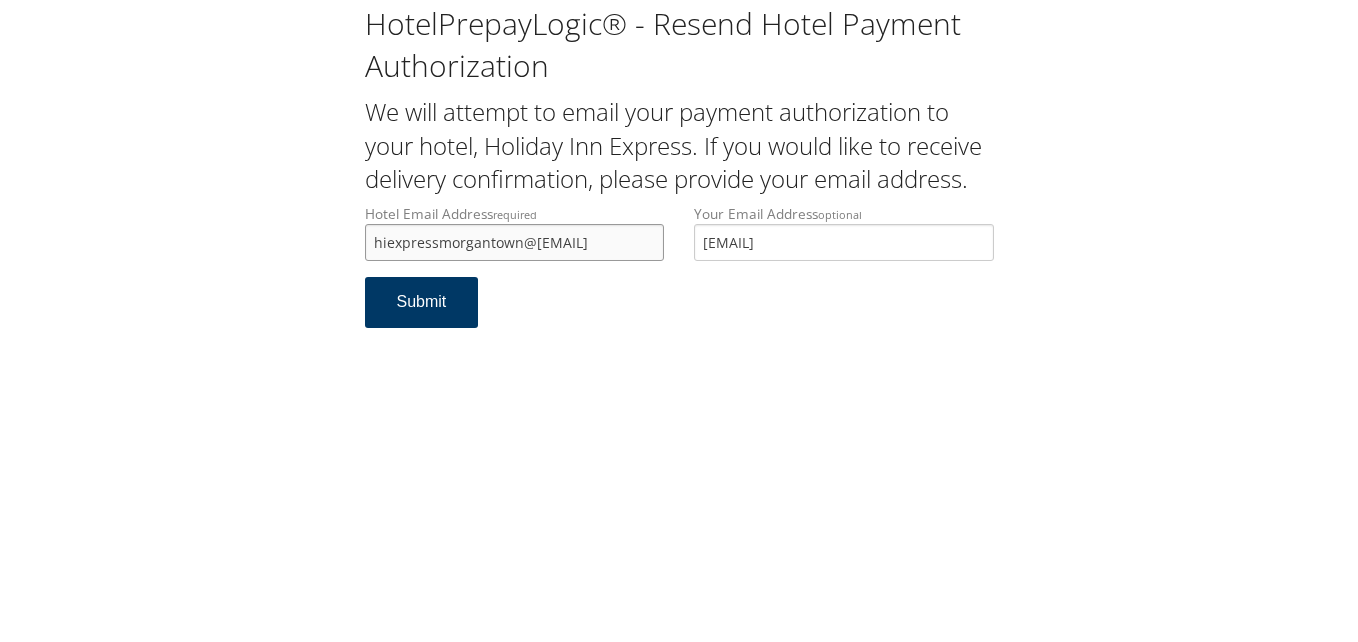 type on "hiexpressmorgantown@hotmail.com" 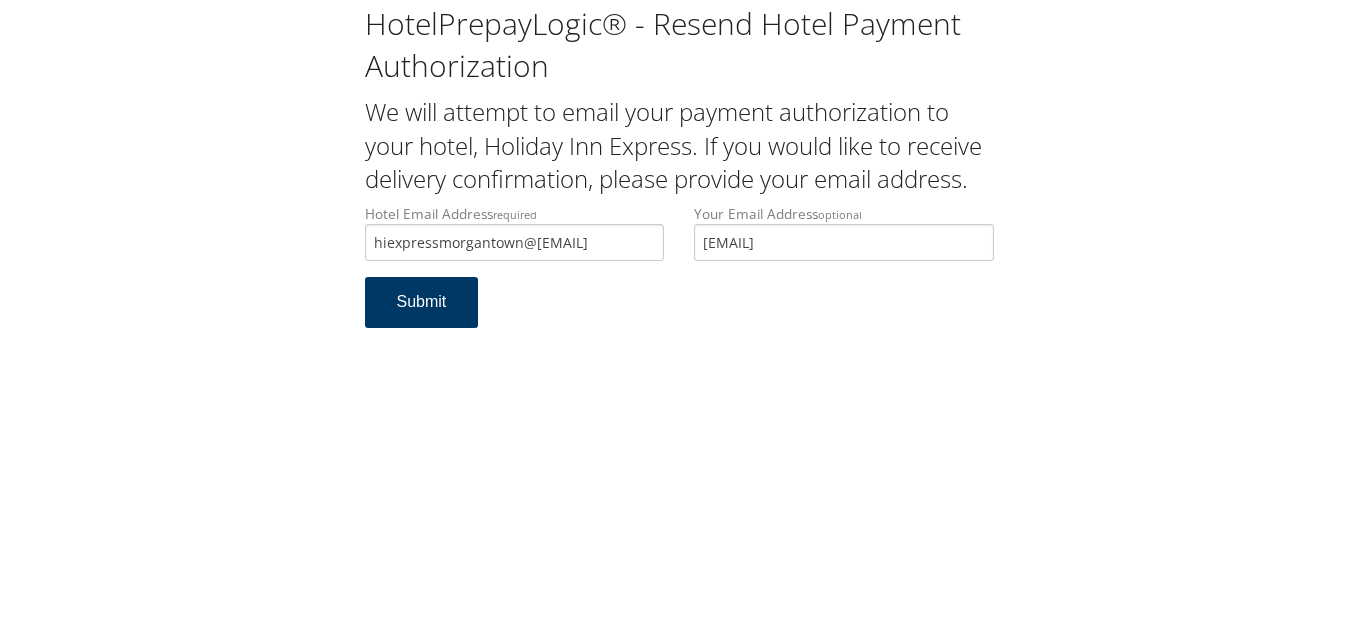 click on "Submit" at bounding box center [422, 302] 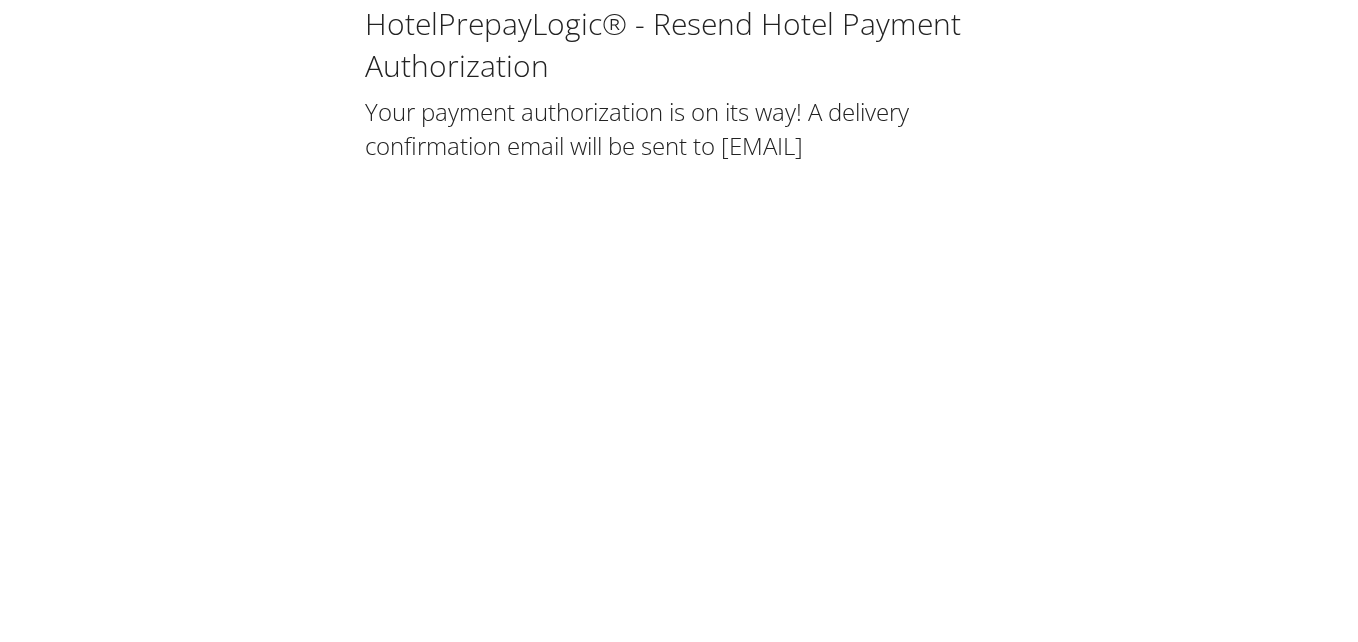 scroll, scrollTop: 0, scrollLeft: 0, axis: both 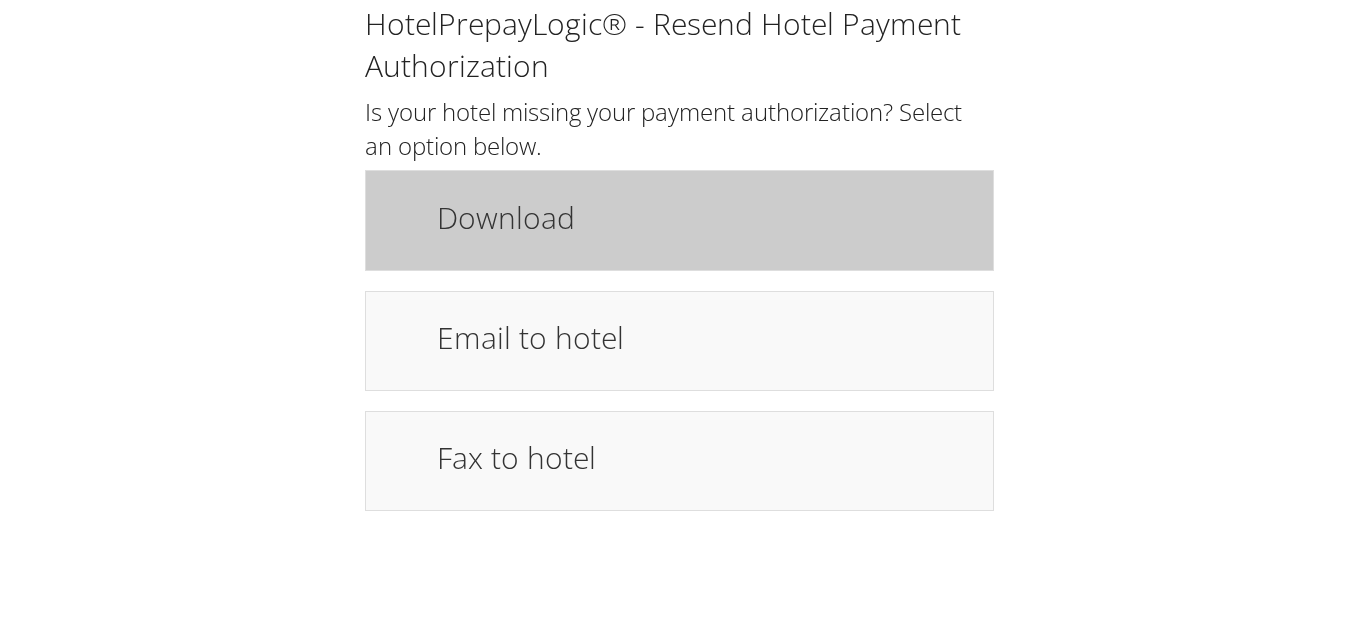 click on "Download" at bounding box center [679, 220] 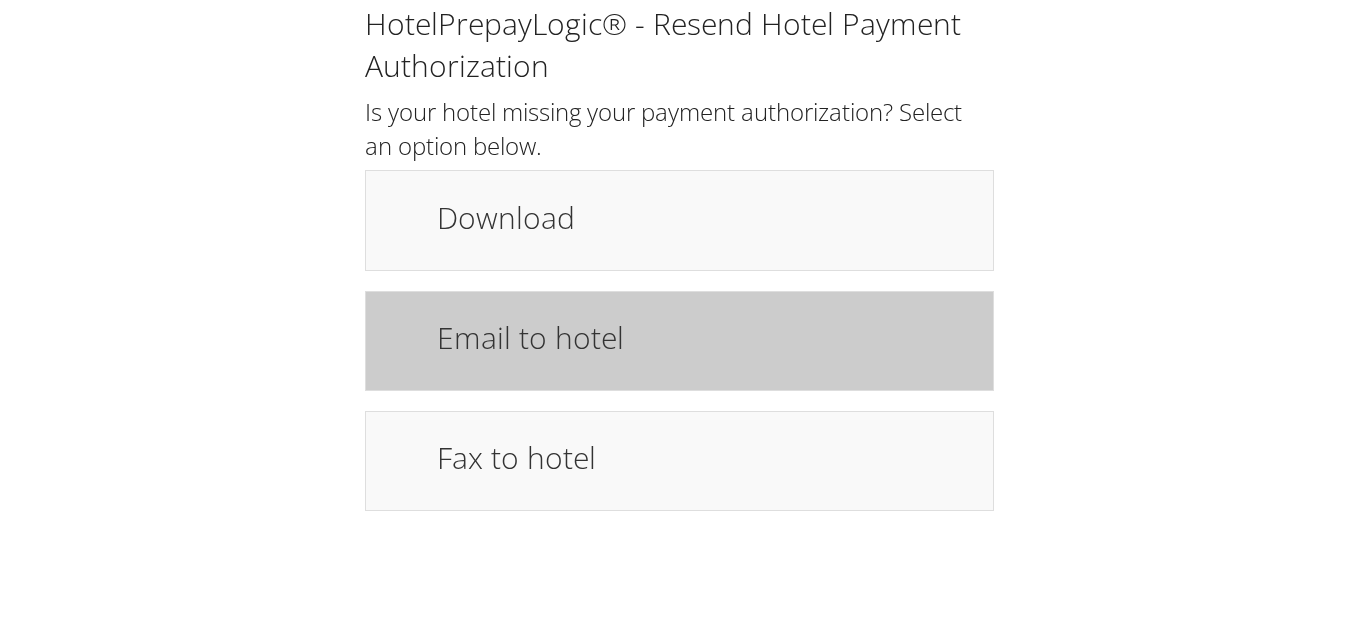 click on "Email to hotel" at bounding box center [705, 337] 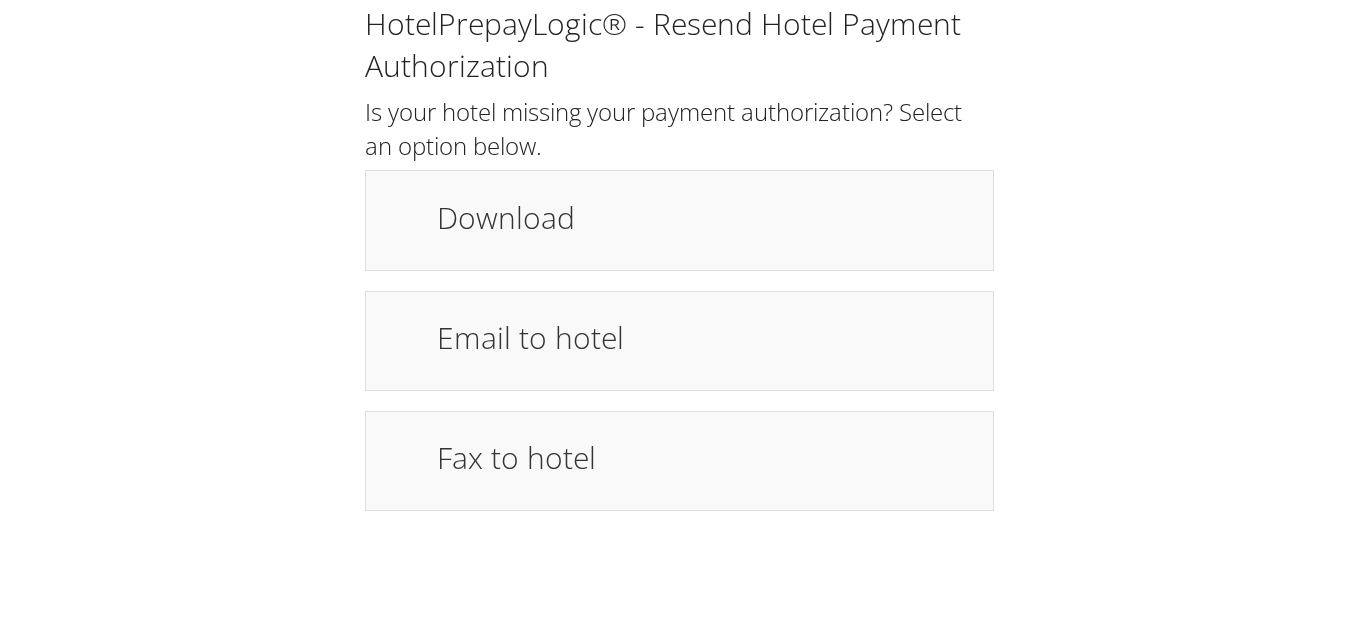 scroll, scrollTop: 0, scrollLeft: 0, axis: both 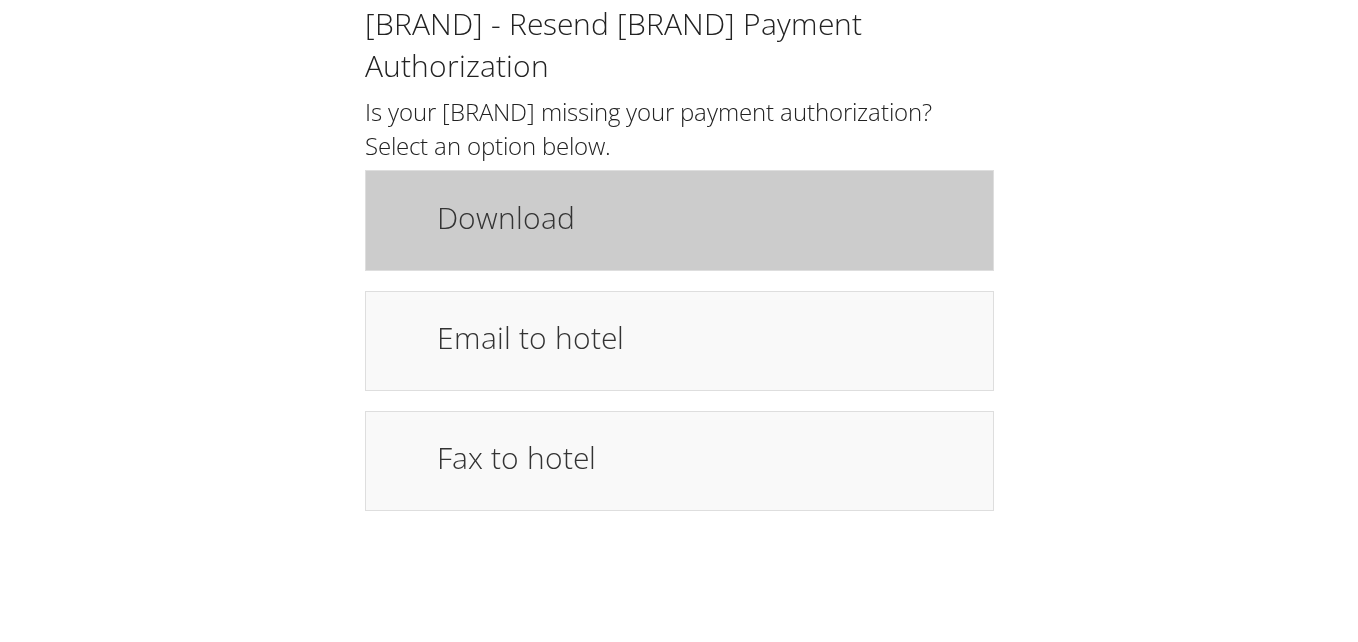 click on "Download" at bounding box center [705, 217] 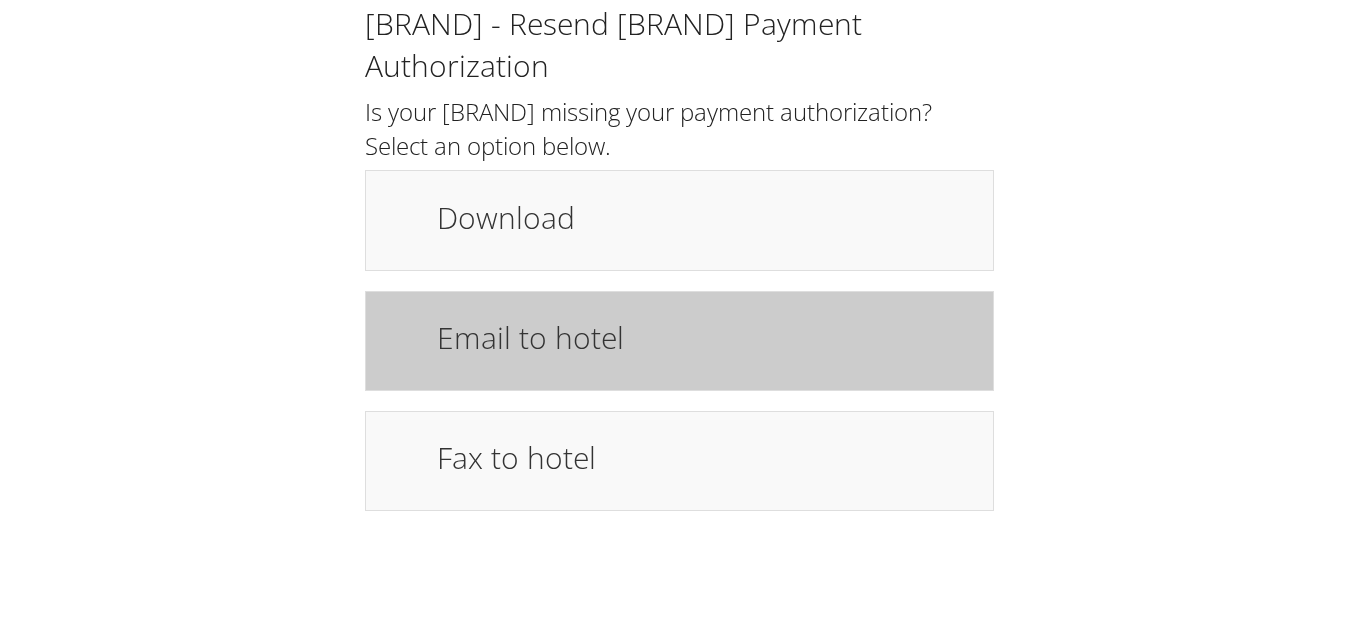 click on "Email to hotel" at bounding box center [705, 337] 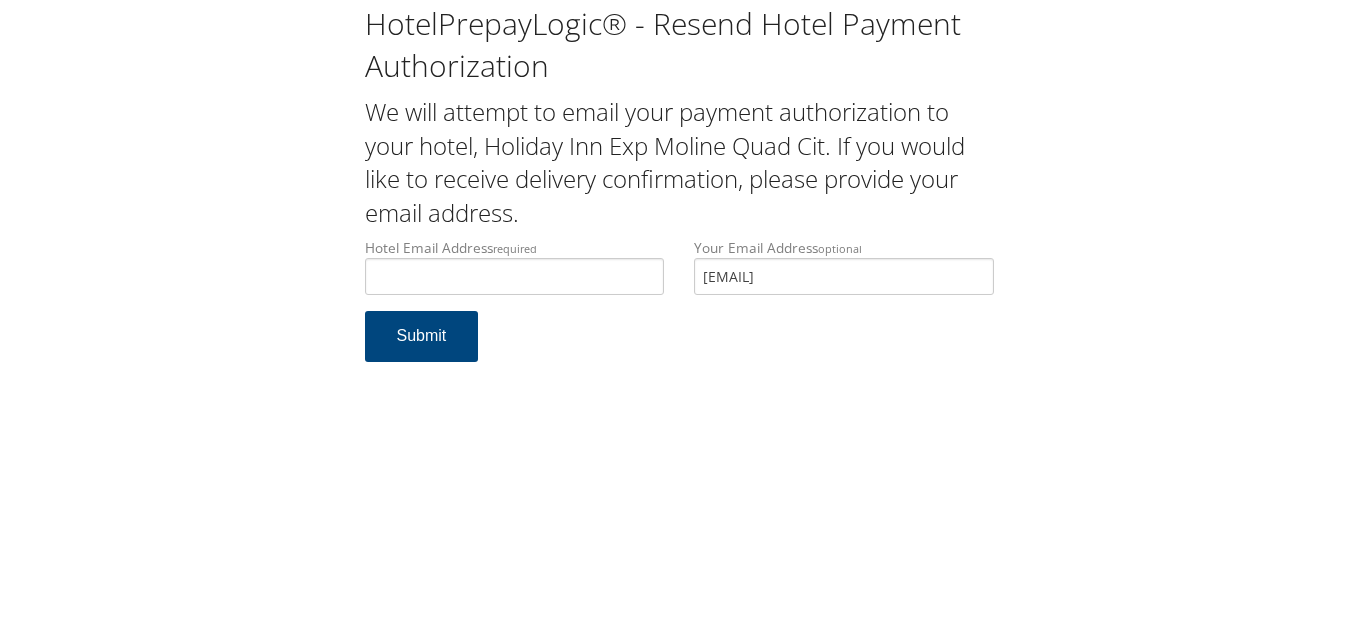 scroll, scrollTop: 0, scrollLeft: 0, axis: both 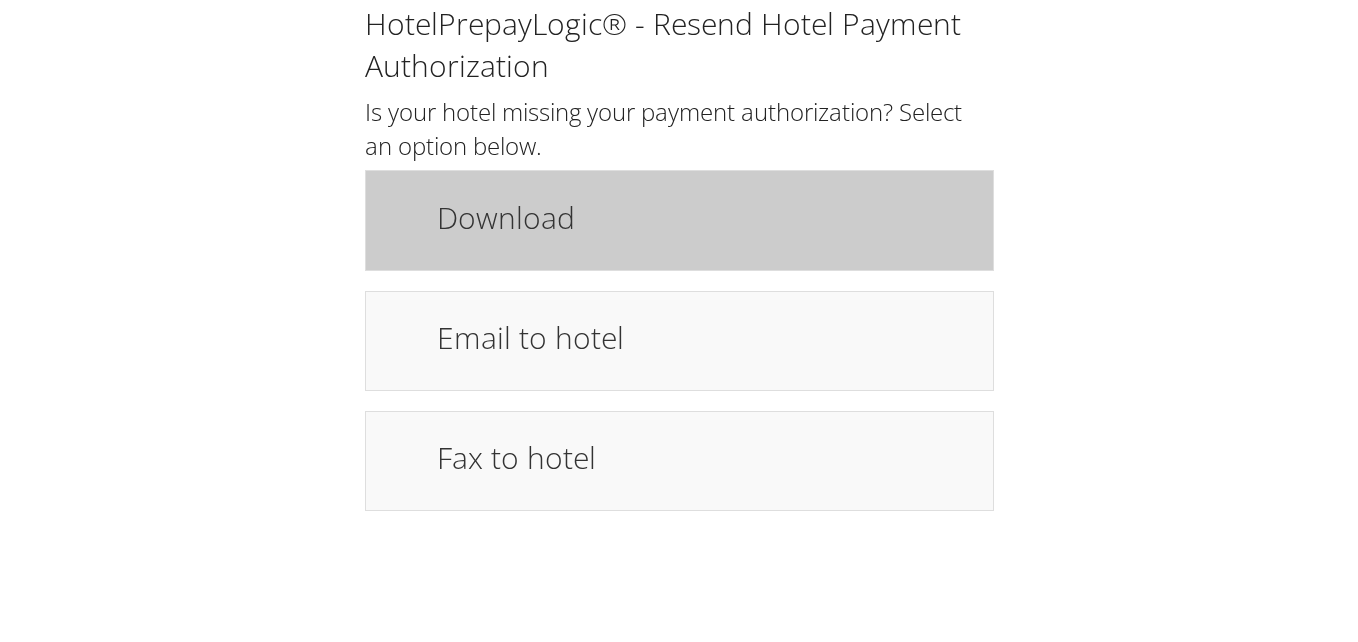 click on "Download" at bounding box center (705, 217) 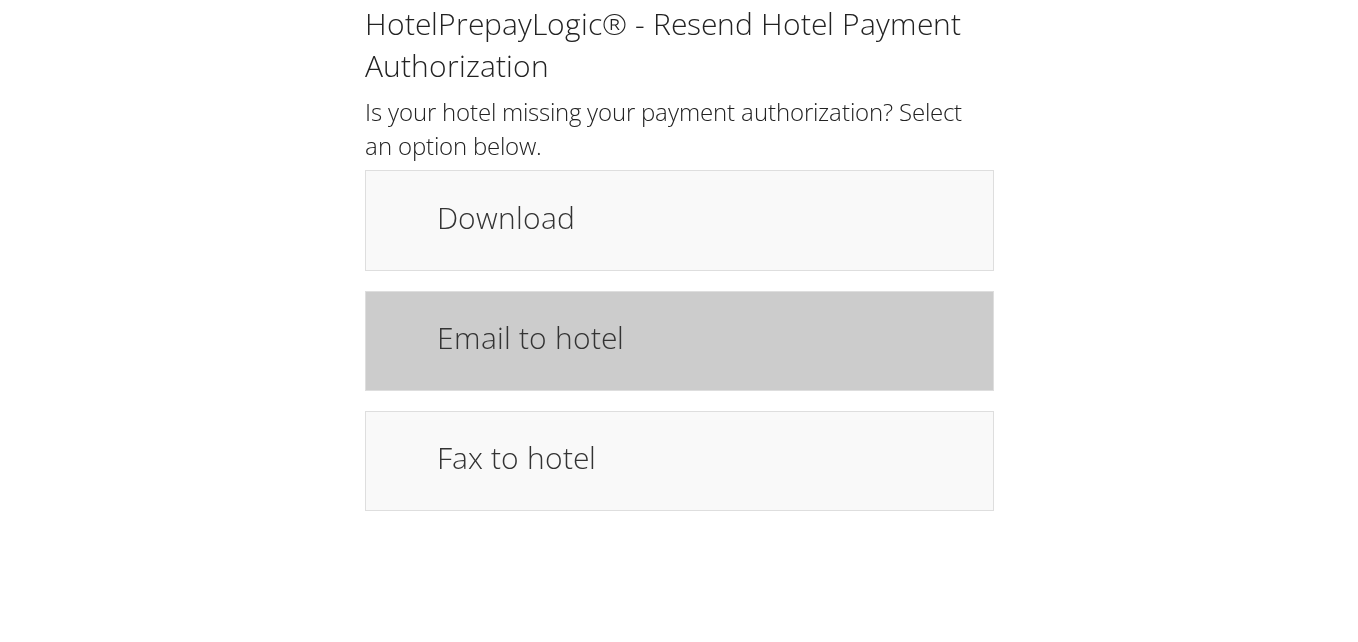 click on "Email to hotel" at bounding box center [705, 337] 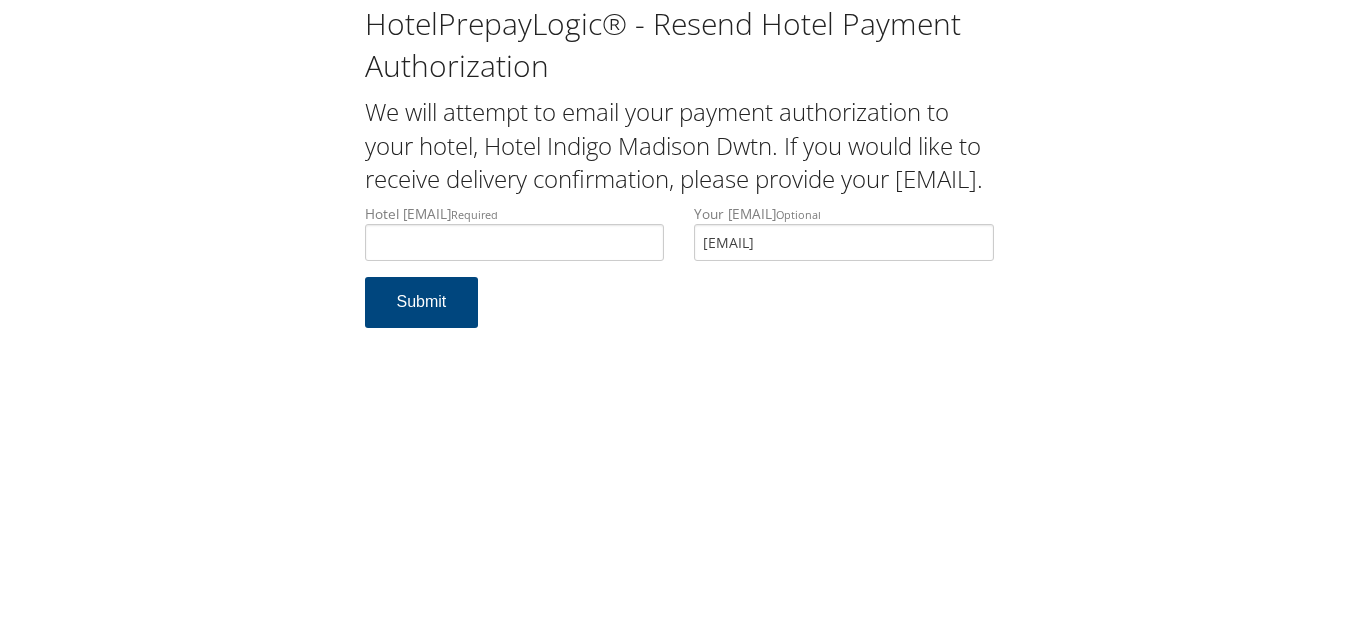 scroll, scrollTop: 0, scrollLeft: 0, axis: both 